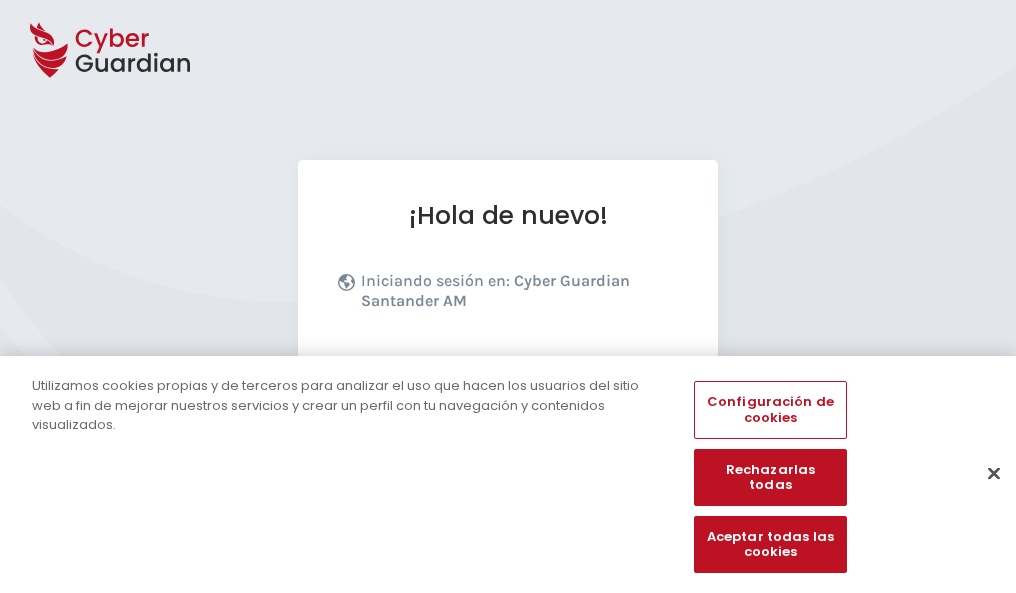 scroll, scrollTop: 245, scrollLeft: 0, axis: vertical 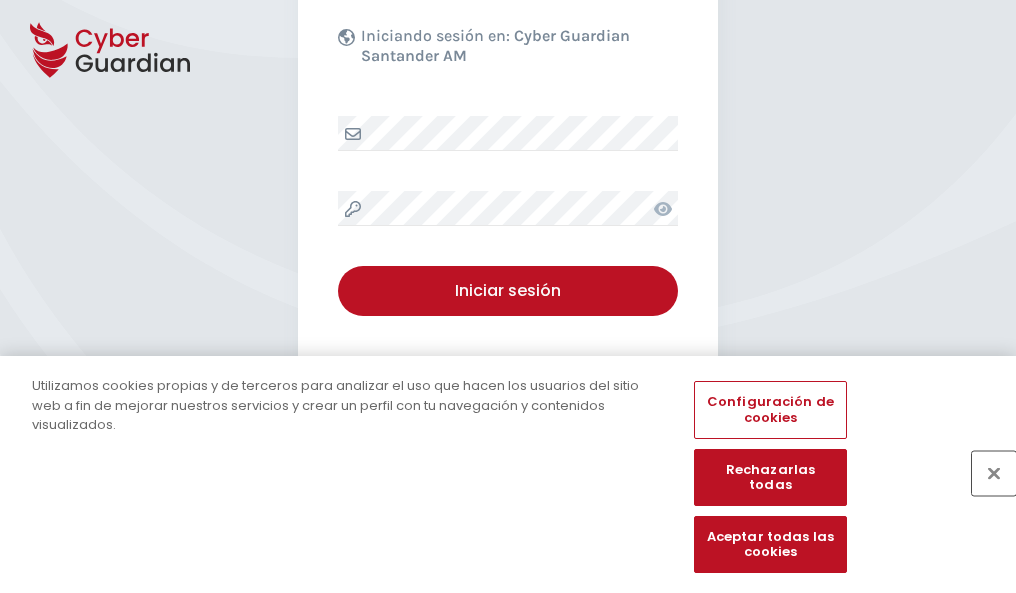click at bounding box center [994, 473] 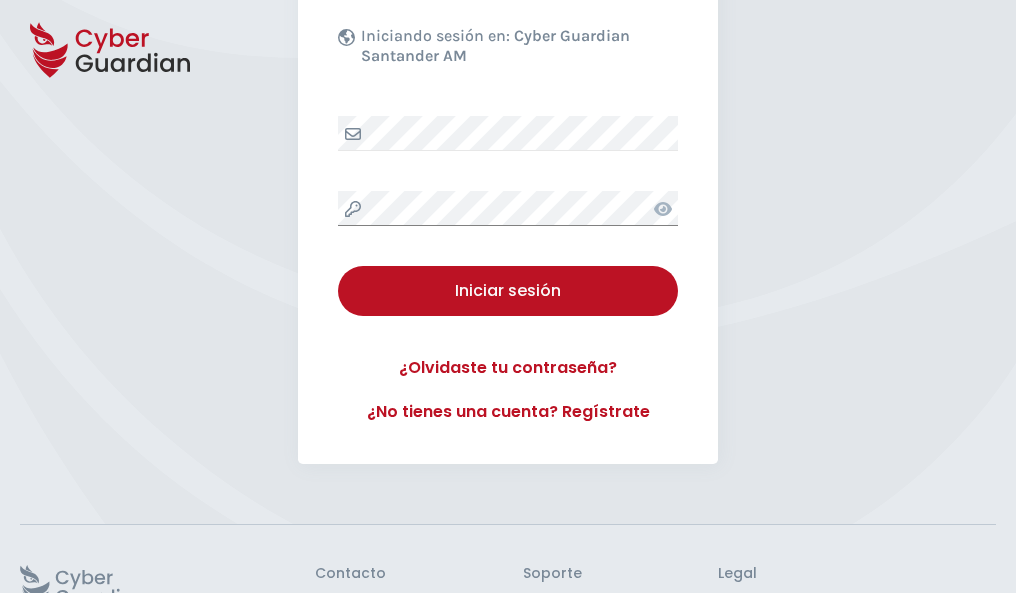 scroll, scrollTop: 389, scrollLeft: 0, axis: vertical 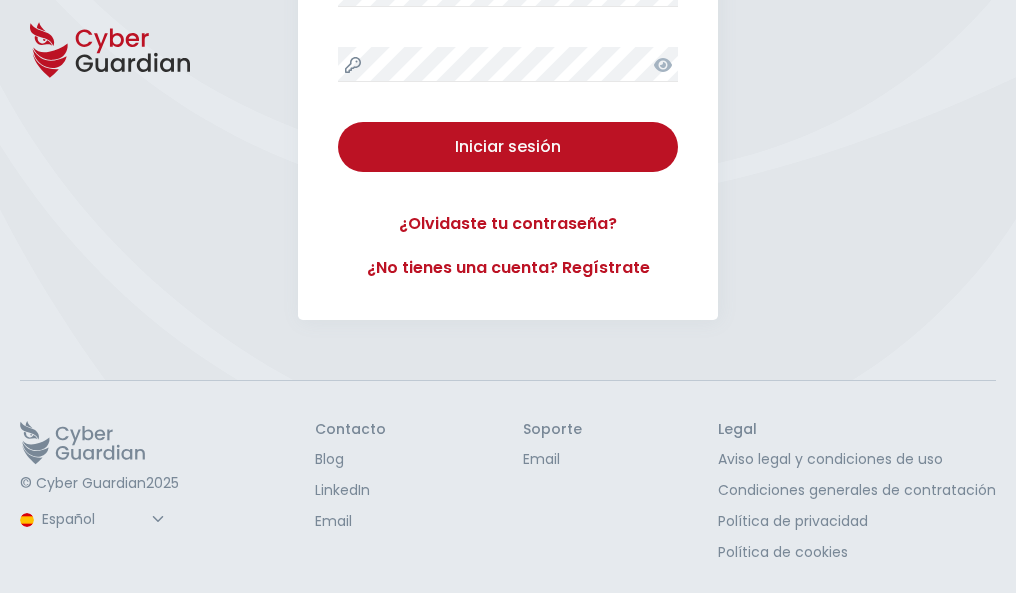 type 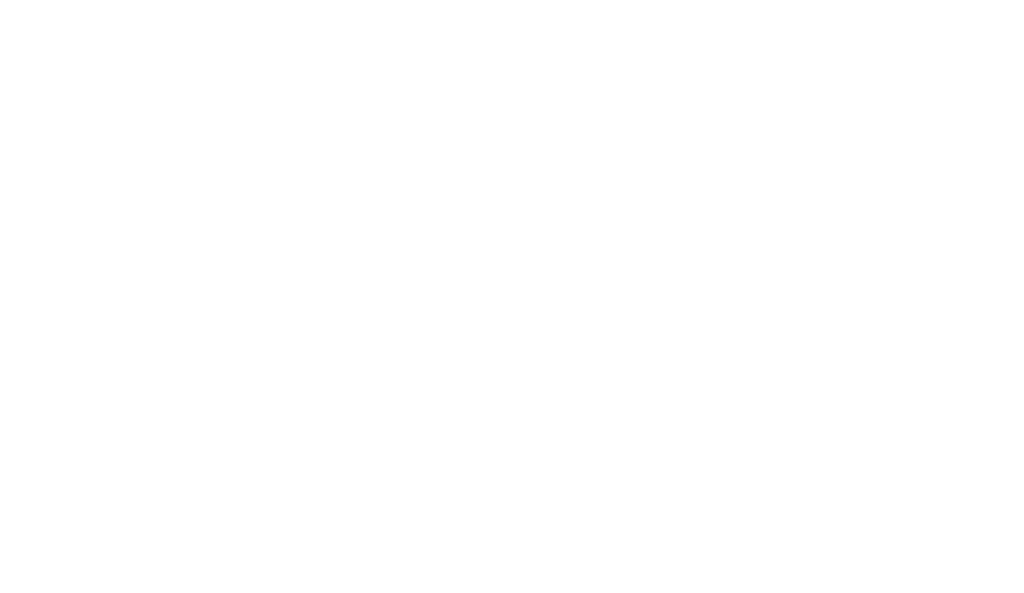 select on "Português (BR)" 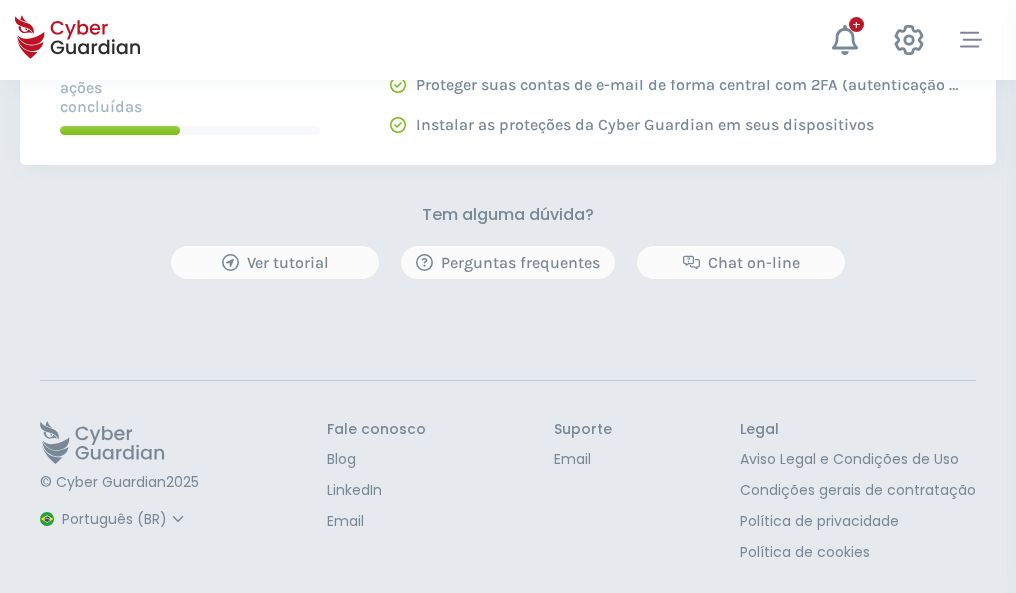 scroll, scrollTop: 0, scrollLeft: 0, axis: both 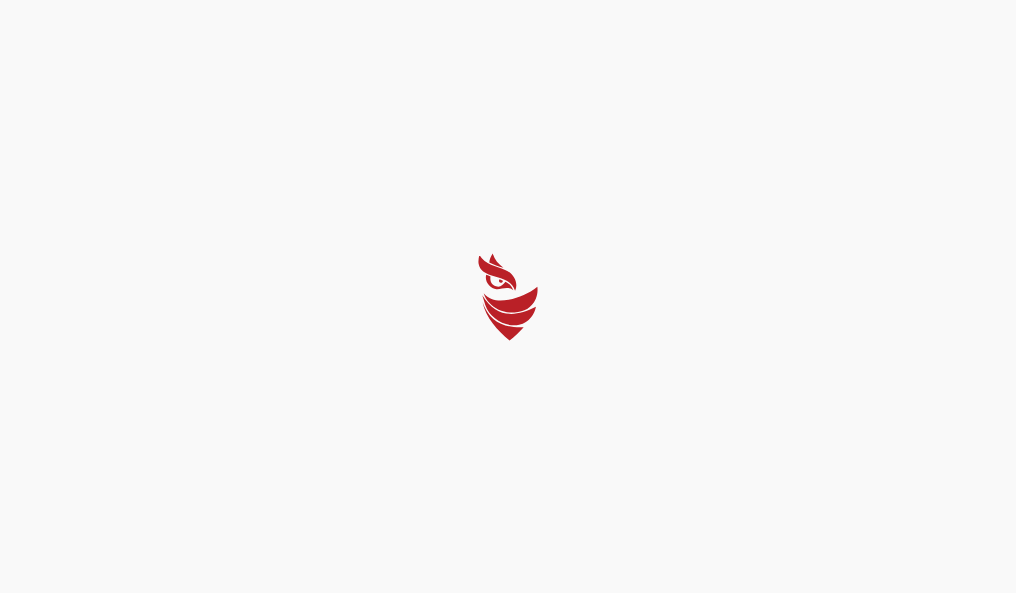 select on "Português (BR)" 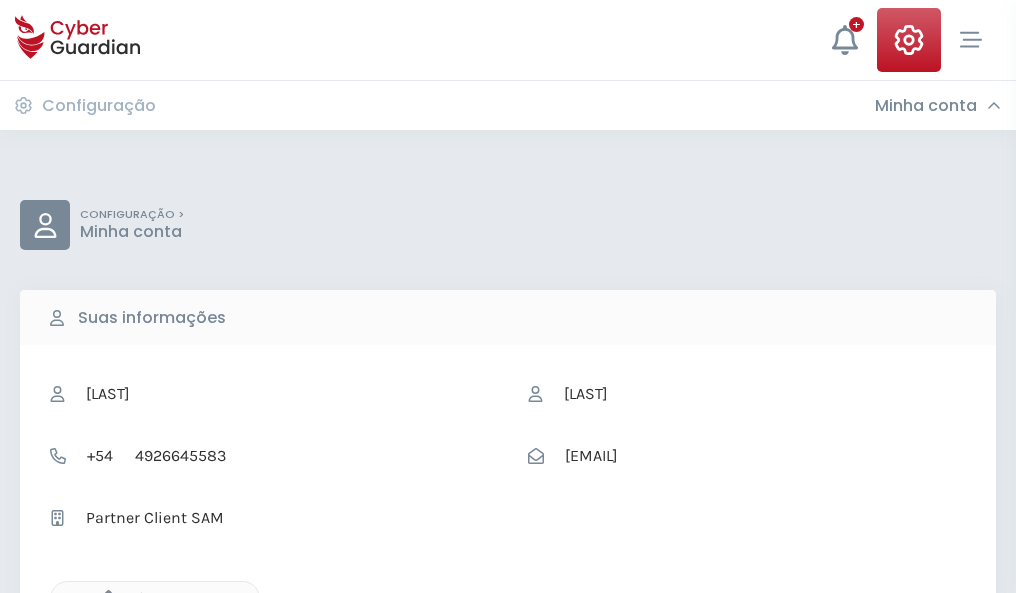 click 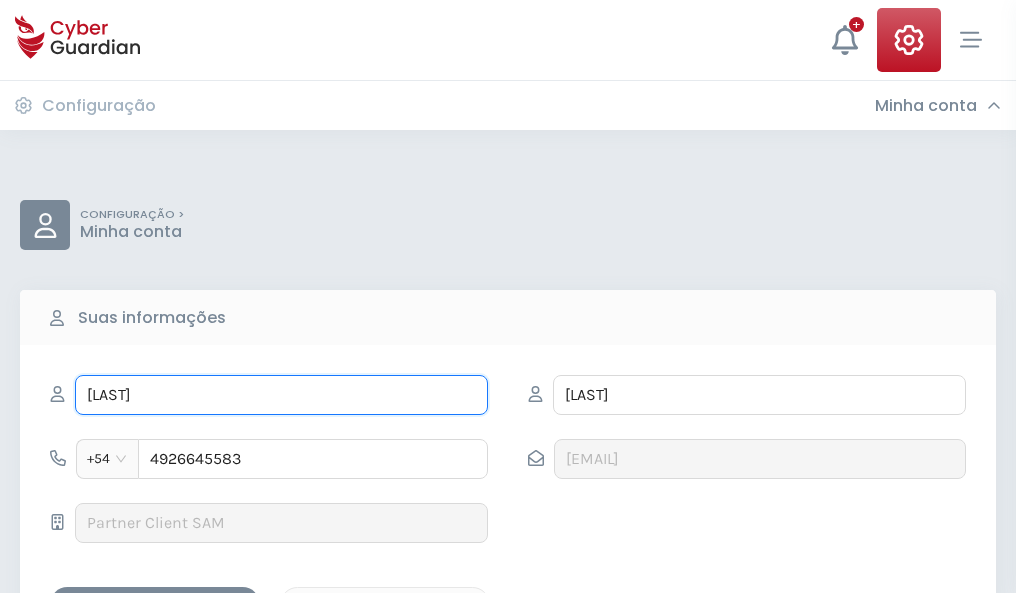click on "AGUSTÍN" at bounding box center (281, 395) 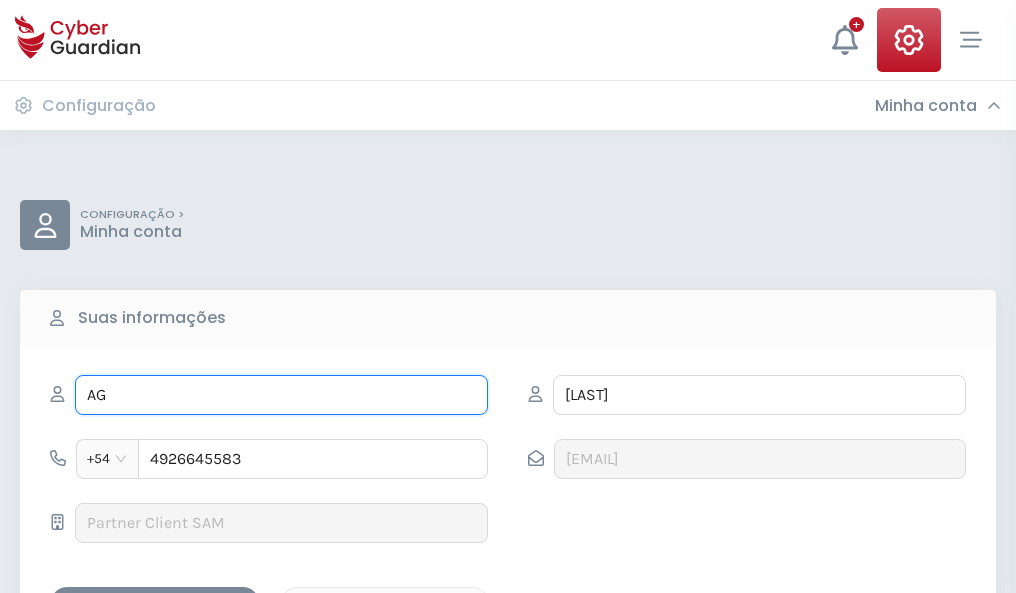 type on "A" 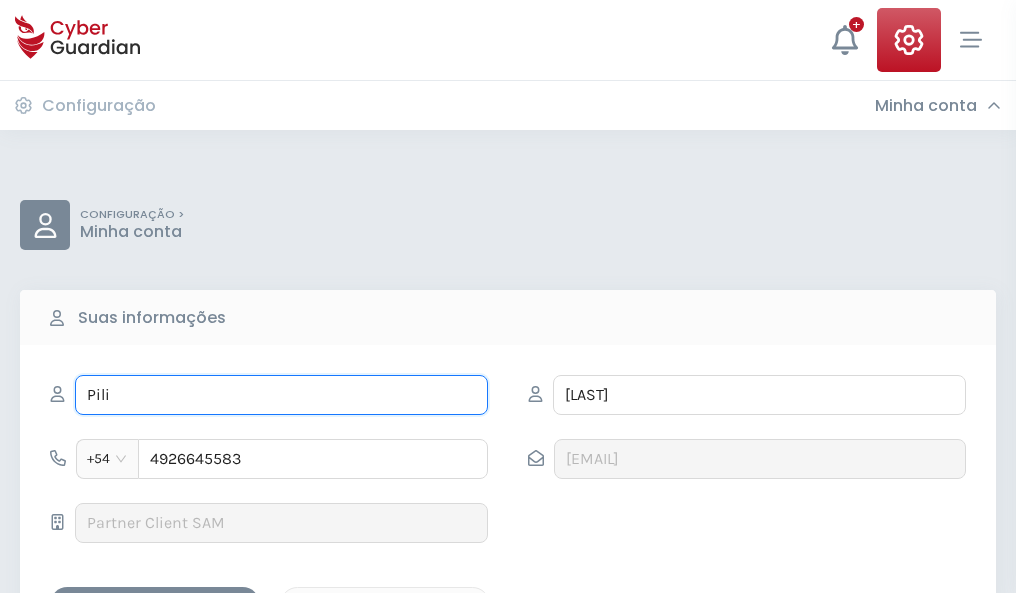 type on "Pili" 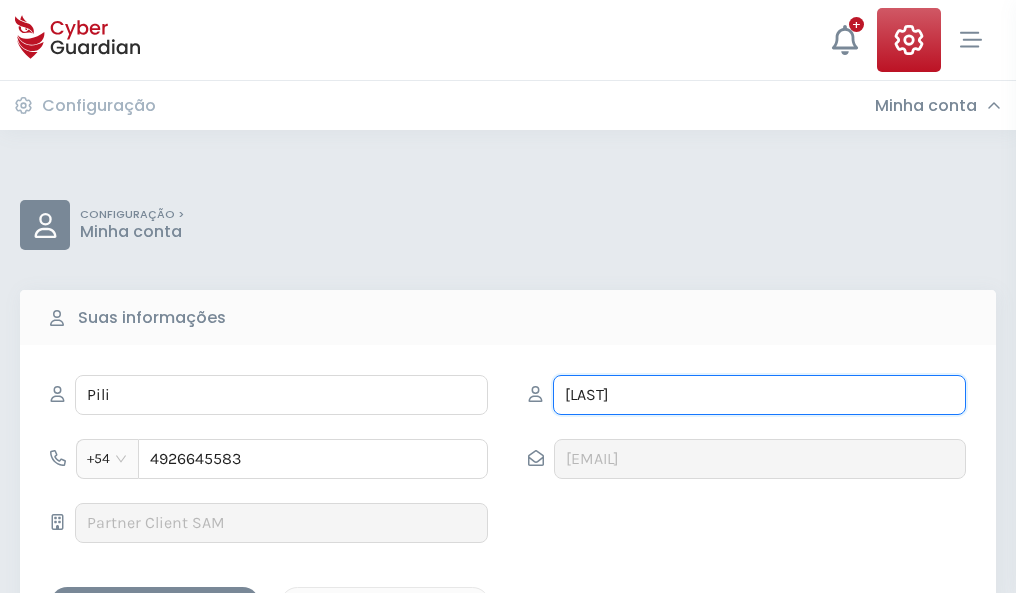 click on "OCHOA" at bounding box center [759, 395] 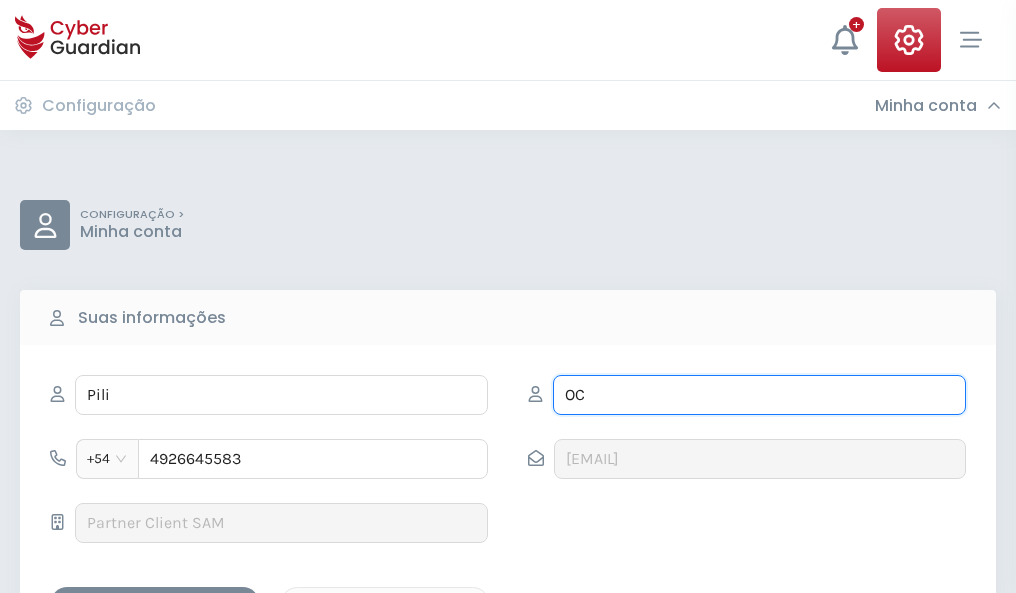 type on "O" 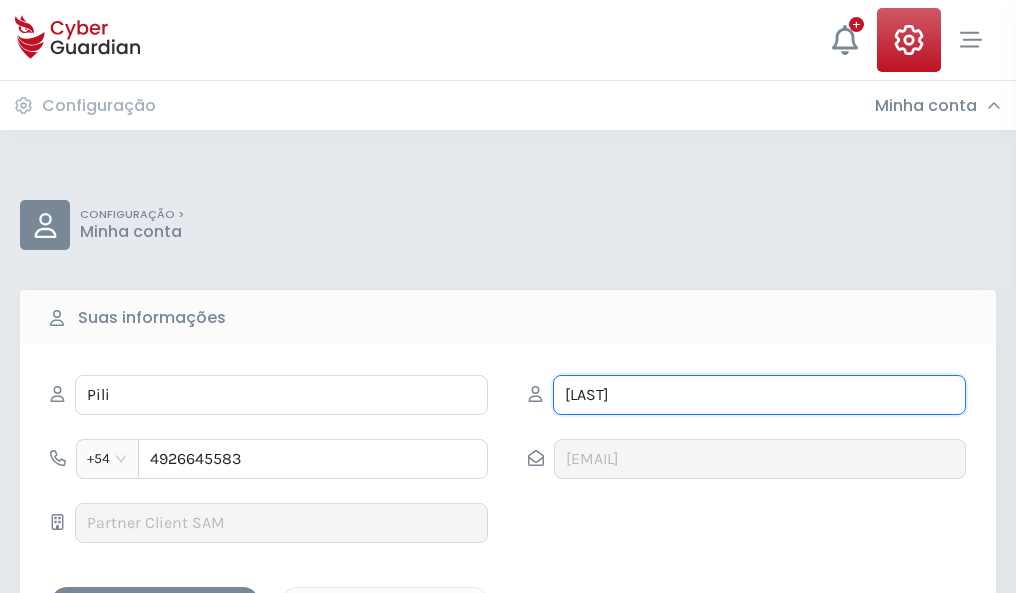 type on "Saldaña" 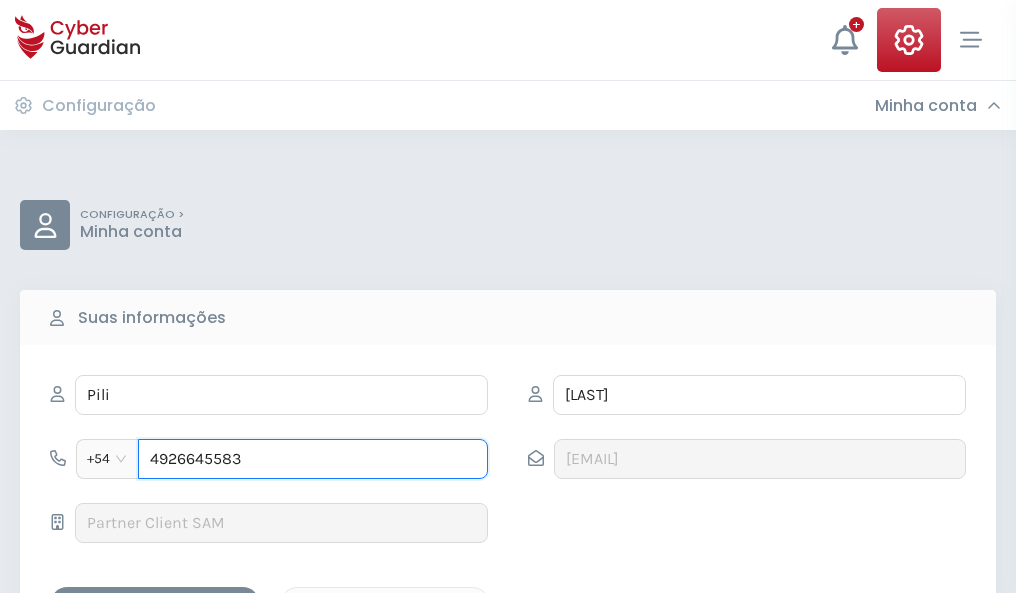 click on "4926645583" at bounding box center (313, 459) 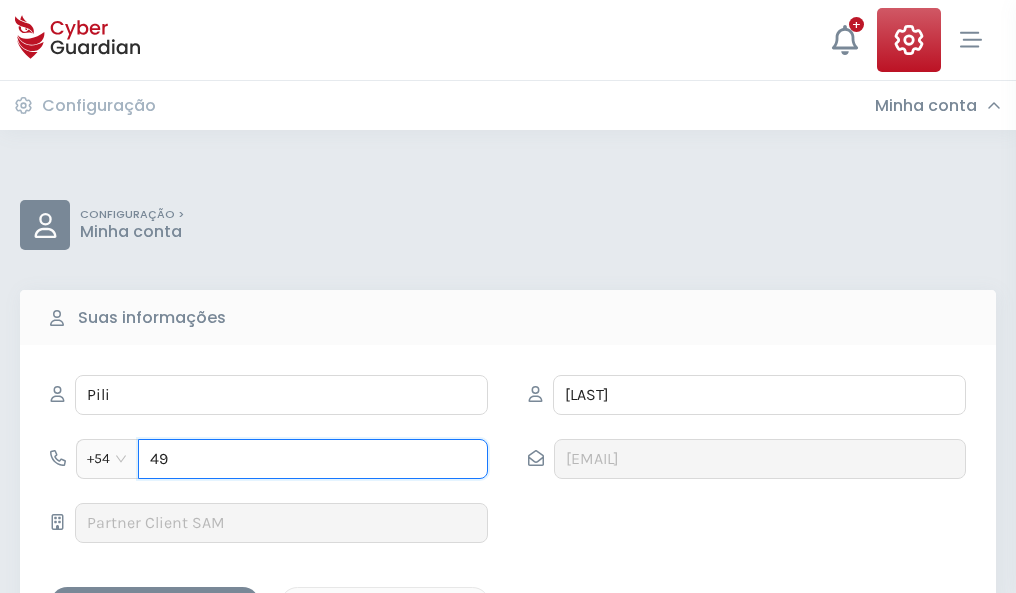 type on "4" 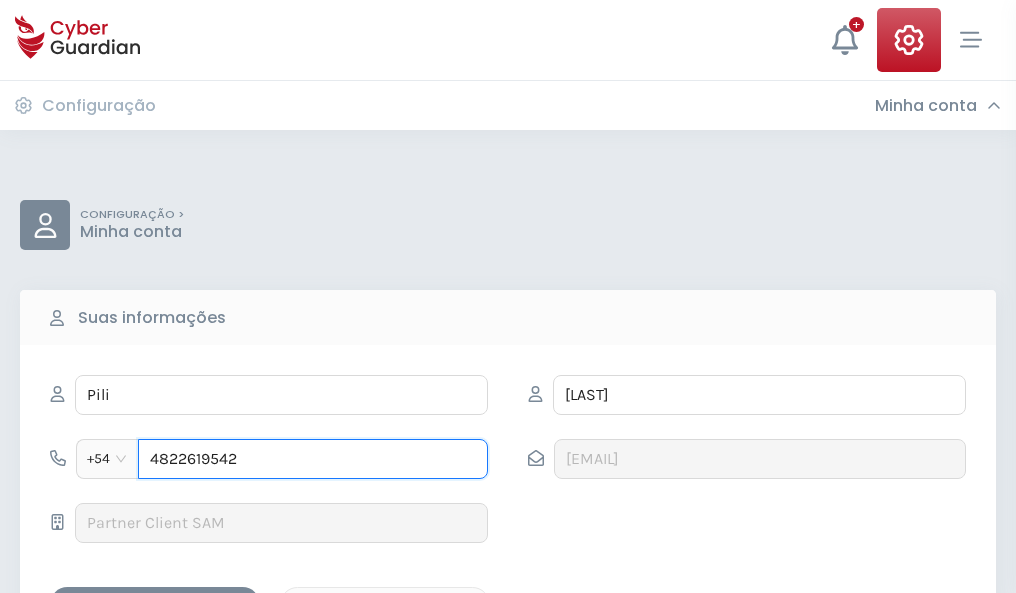 type on "4822619542" 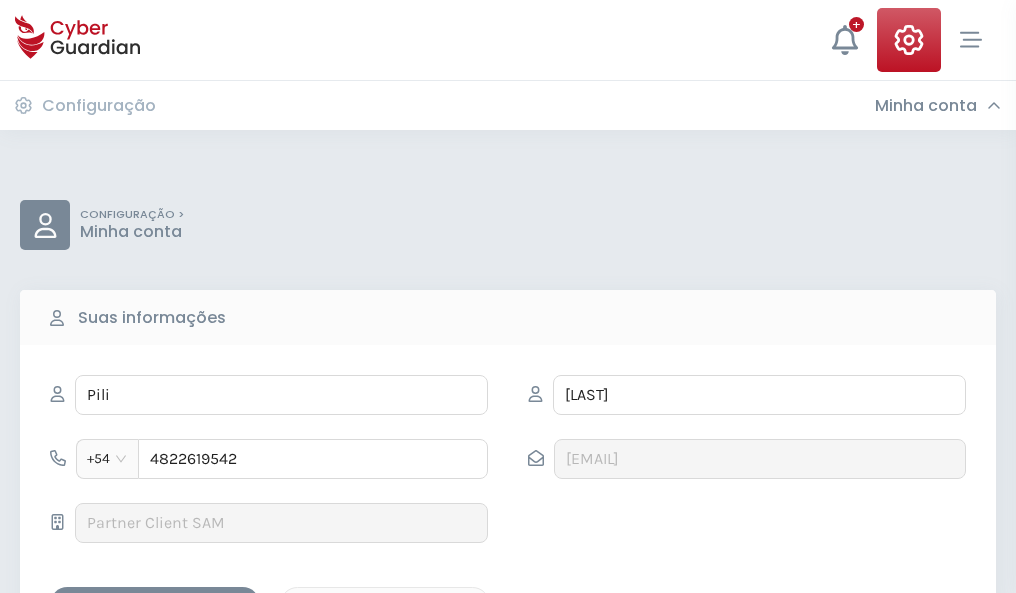 click on "Salvar alterações" at bounding box center (155, 604) 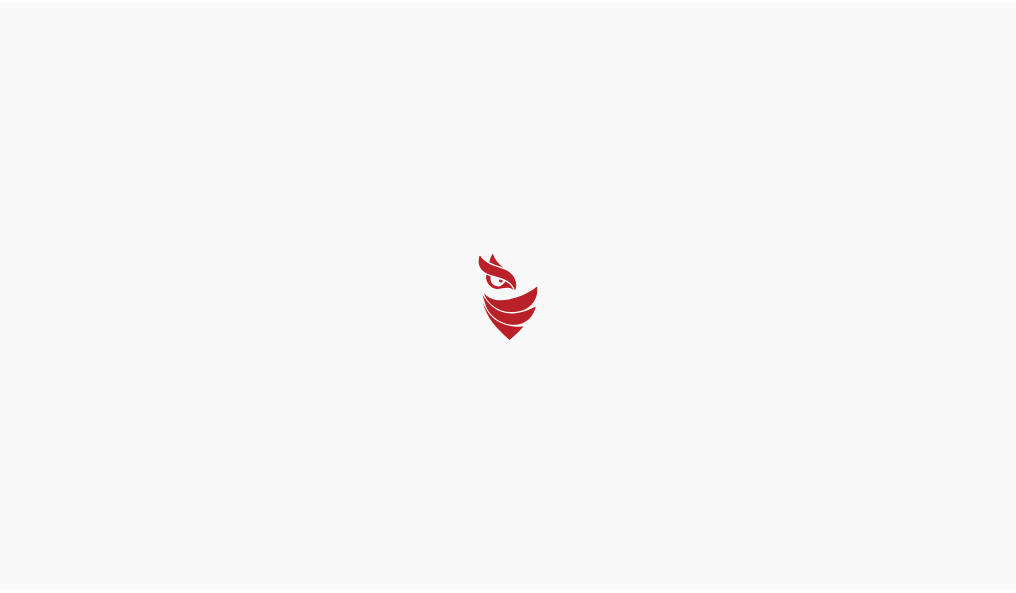 scroll, scrollTop: 0, scrollLeft: 0, axis: both 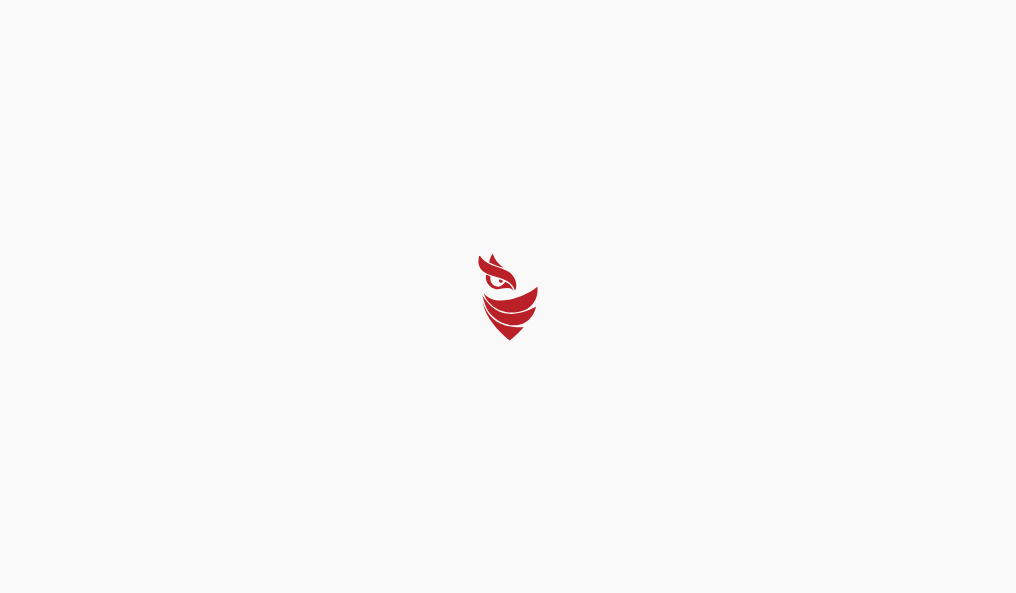 select on "Português (BR)" 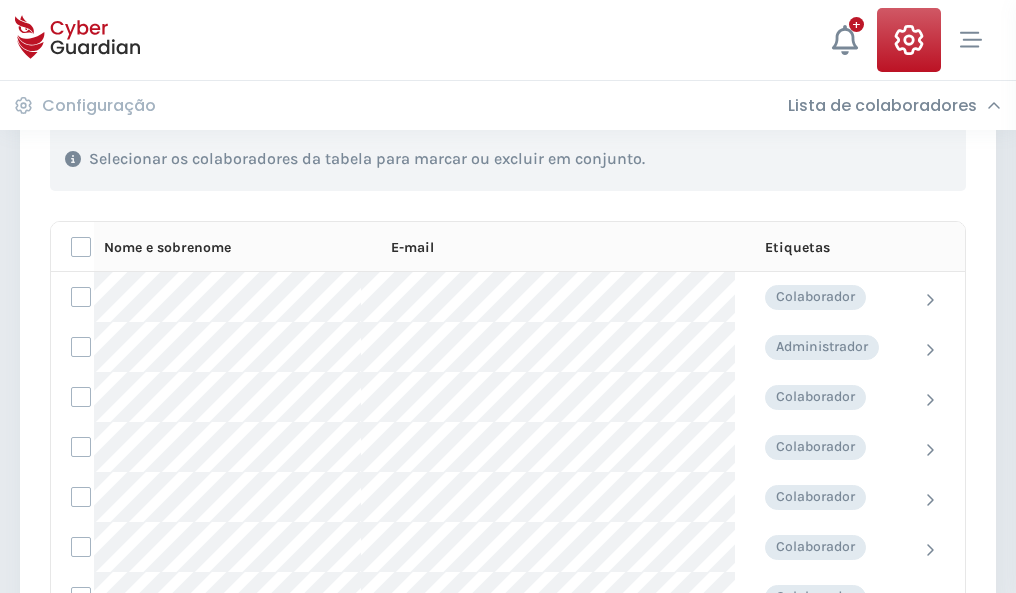 scroll, scrollTop: 856, scrollLeft: 0, axis: vertical 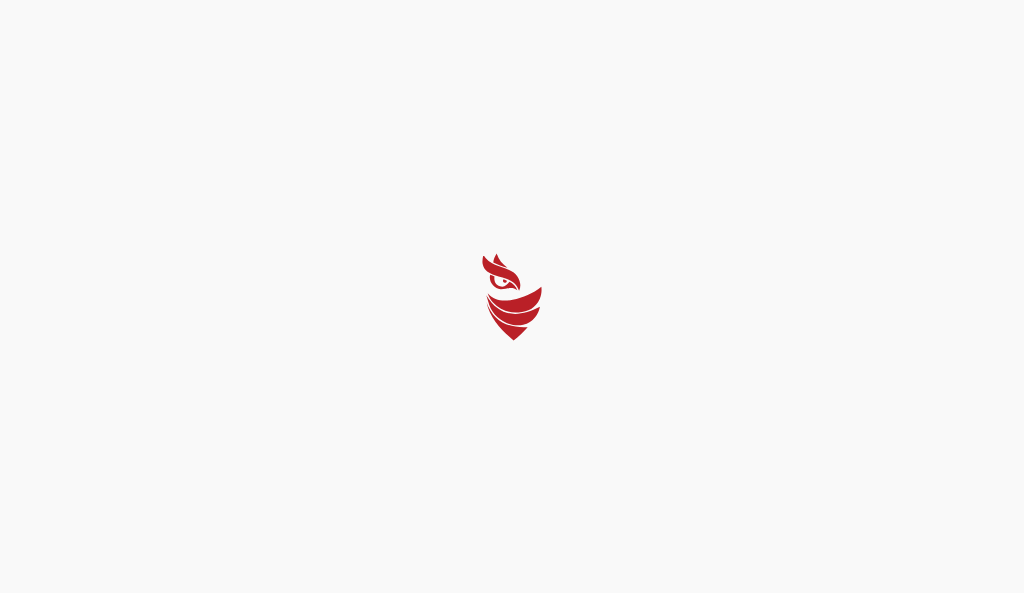 select on "Português (BR)" 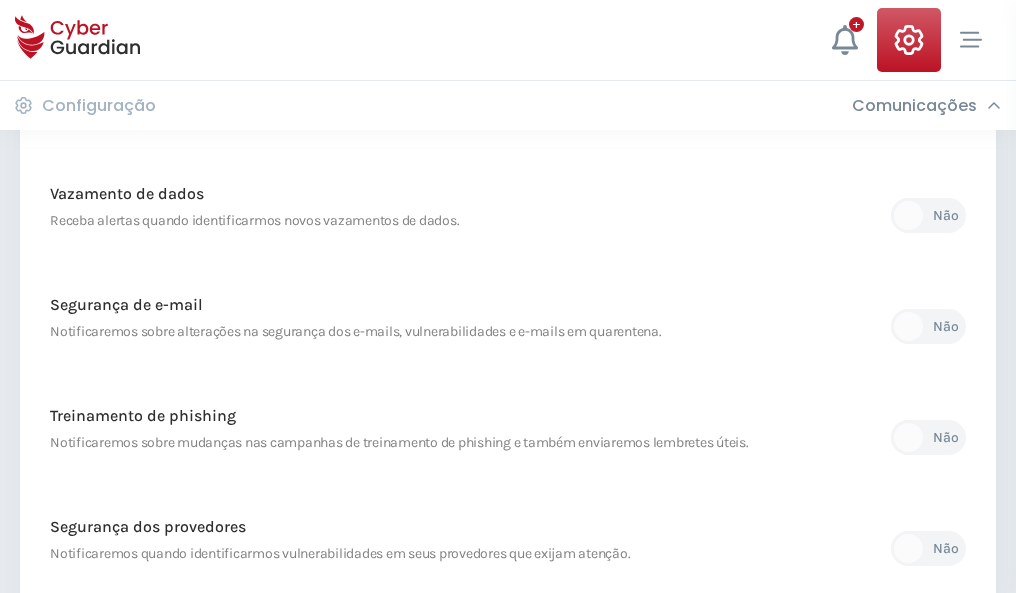 scroll, scrollTop: 1053, scrollLeft: 0, axis: vertical 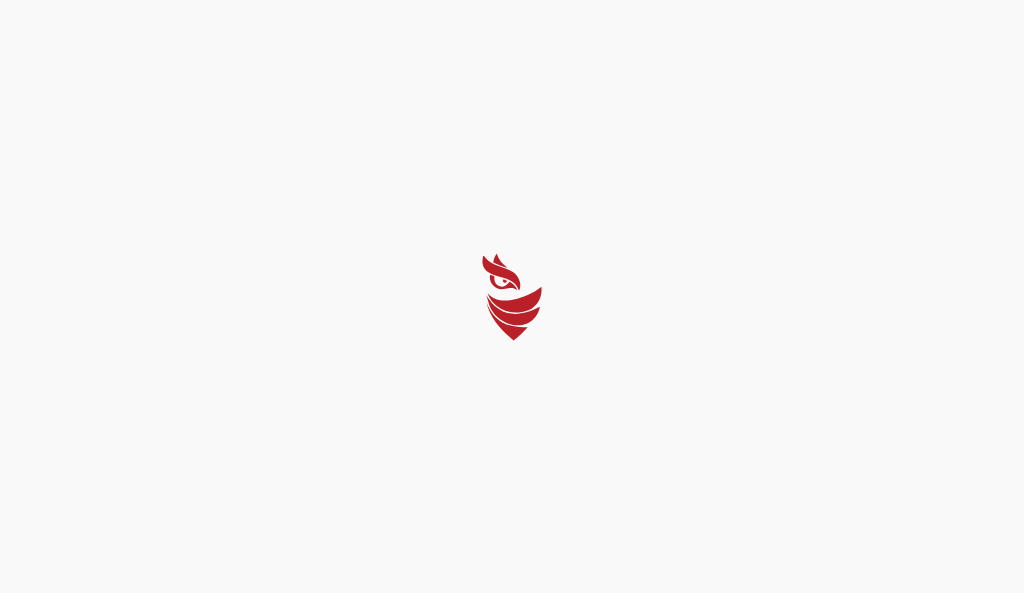select on "Português (BR)" 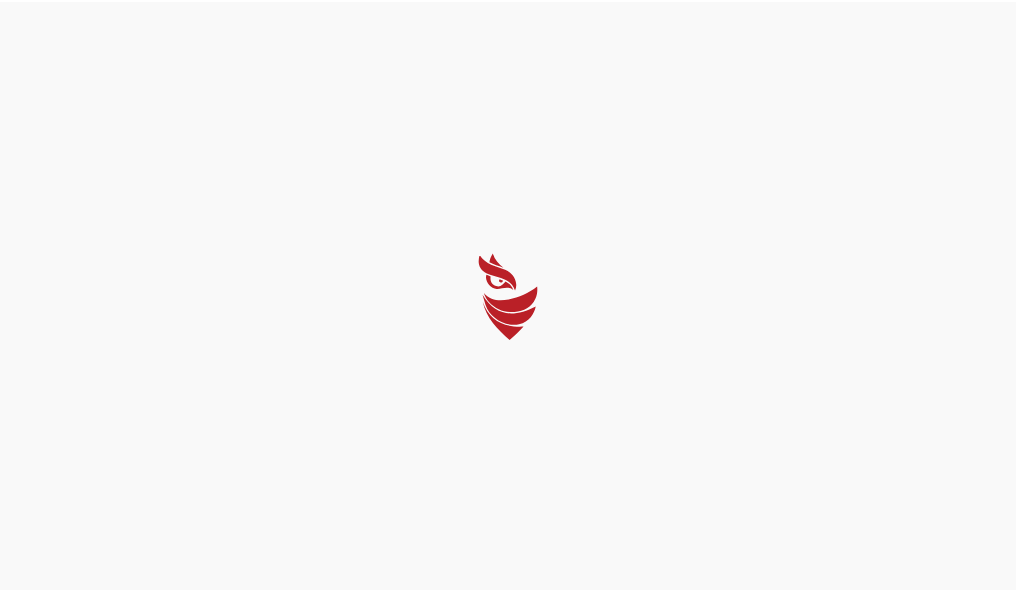 scroll, scrollTop: 0, scrollLeft: 0, axis: both 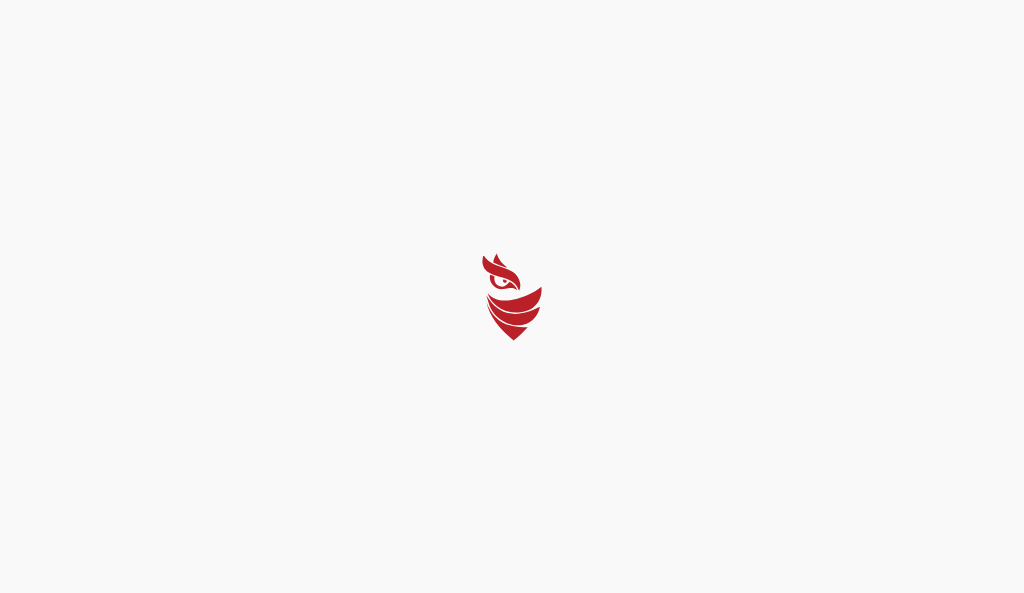select on "Português (BR)" 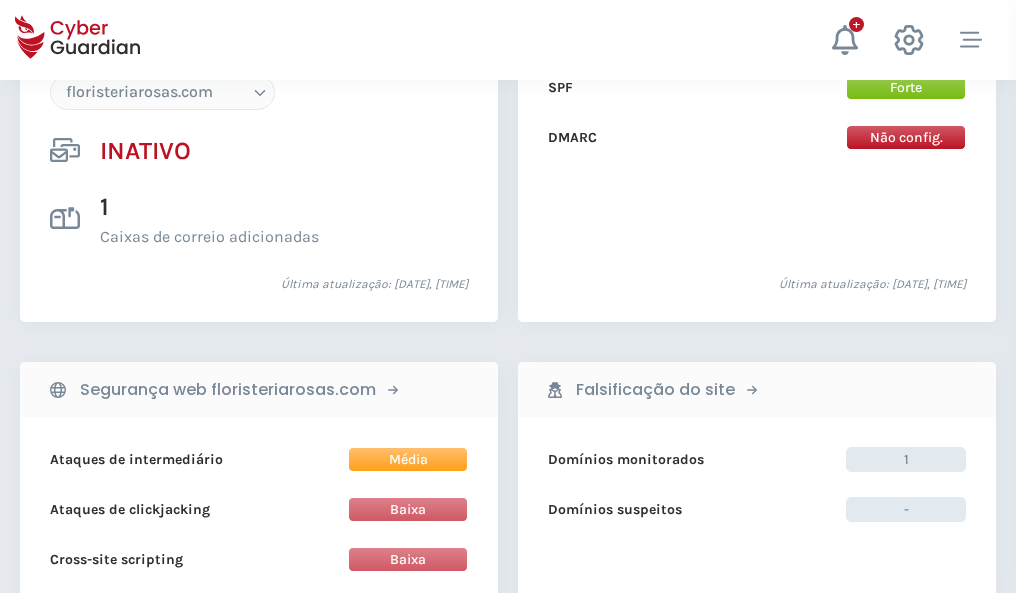 scroll, scrollTop: 1882, scrollLeft: 0, axis: vertical 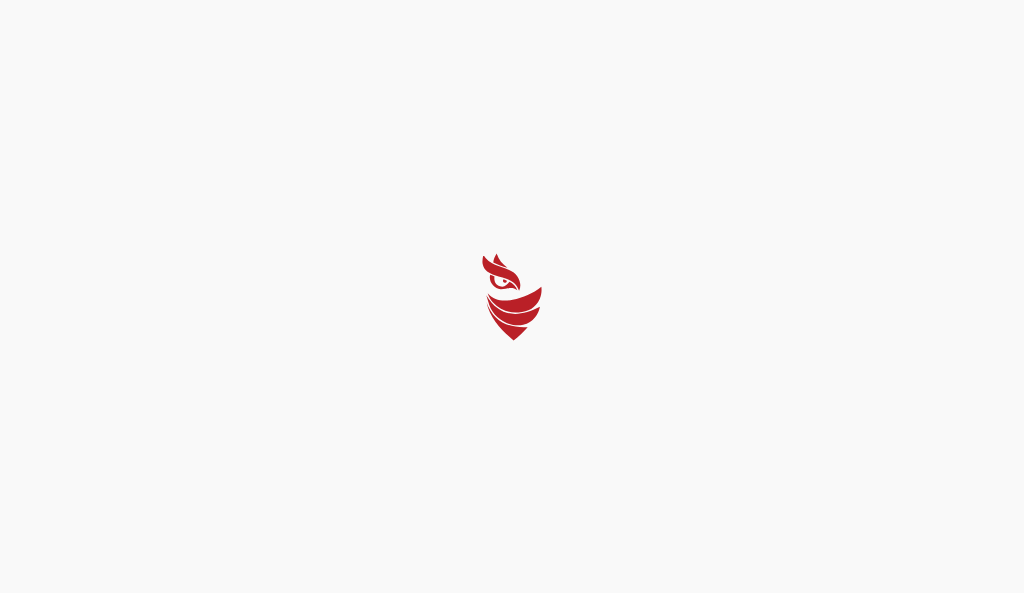 select on "Português (BR)" 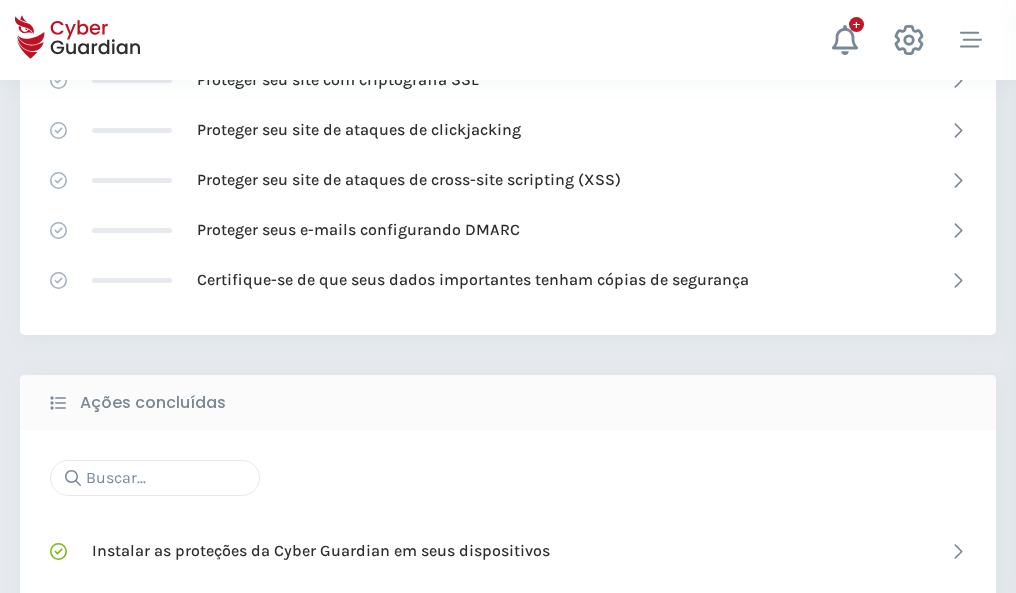 scroll, scrollTop: 1332, scrollLeft: 0, axis: vertical 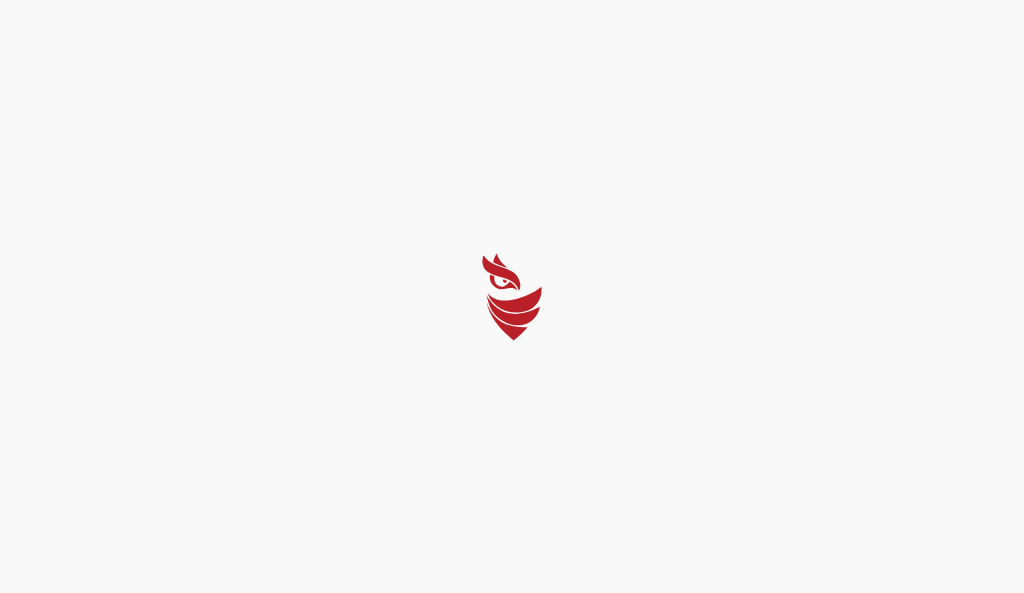 select on "Português (BR)" 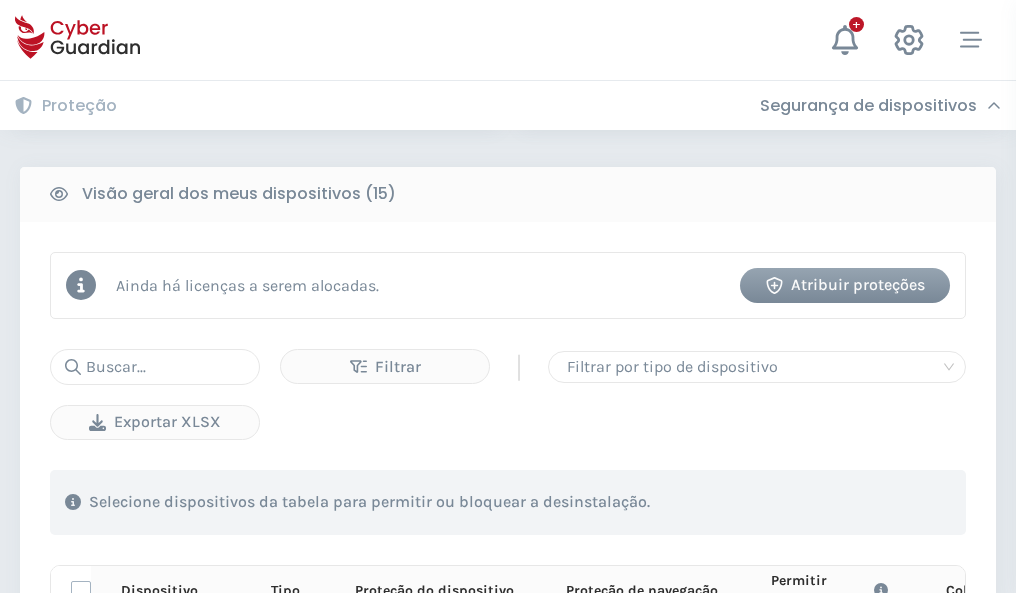 scroll, scrollTop: 1767, scrollLeft: 0, axis: vertical 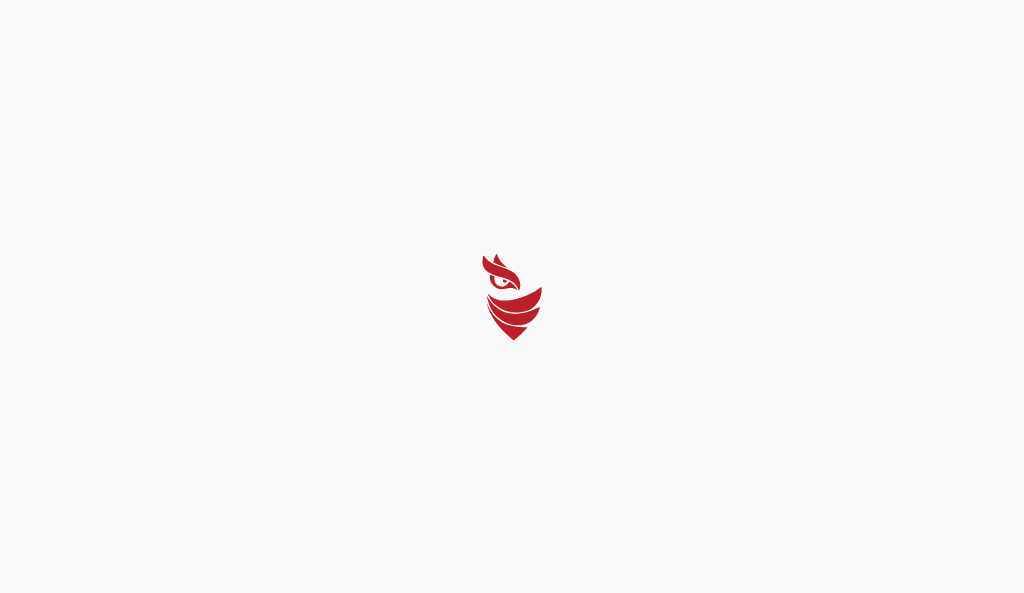 select on "Português (BR)" 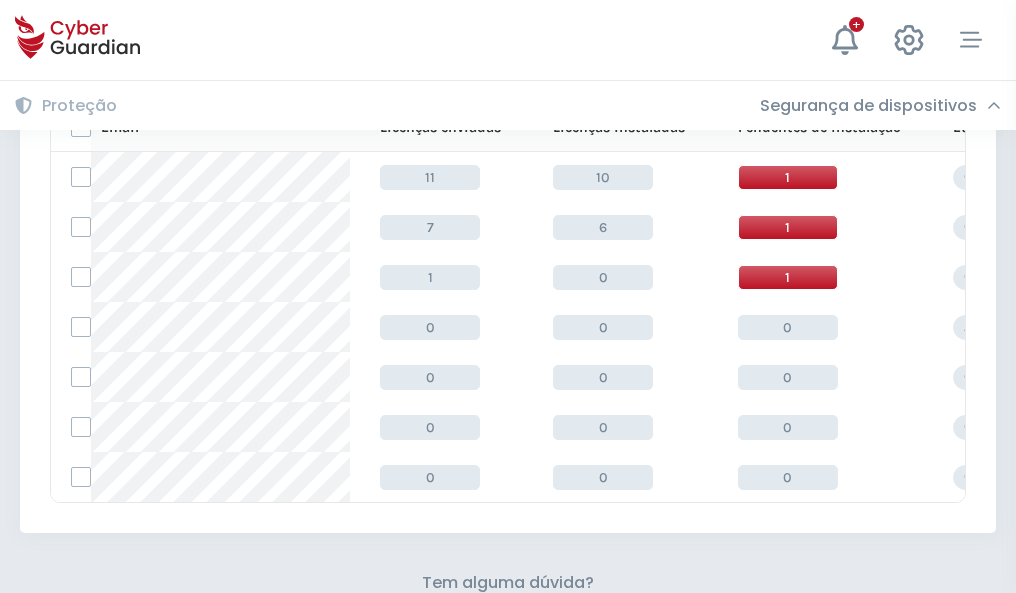 scroll, scrollTop: 878, scrollLeft: 0, axis: vertical 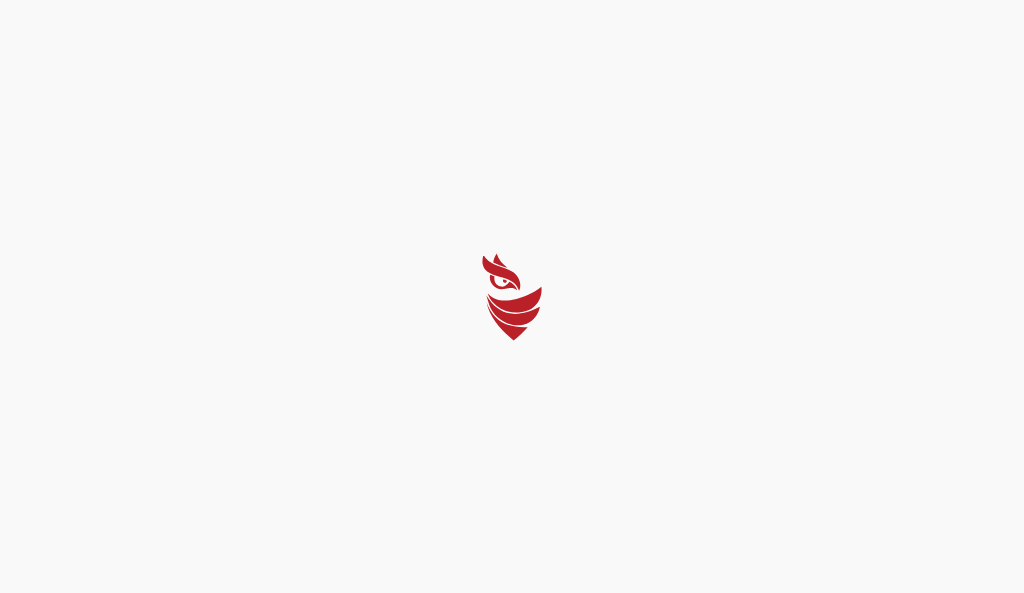 select on "Português (BR)" 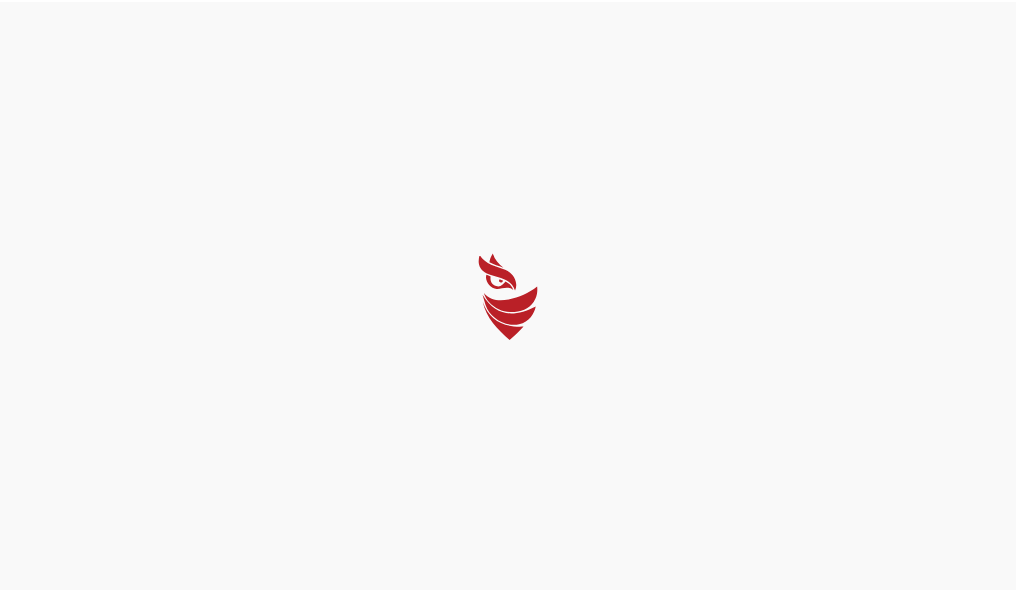 scroll, scrollTop: 0, scrollLeft: 0, axis: both 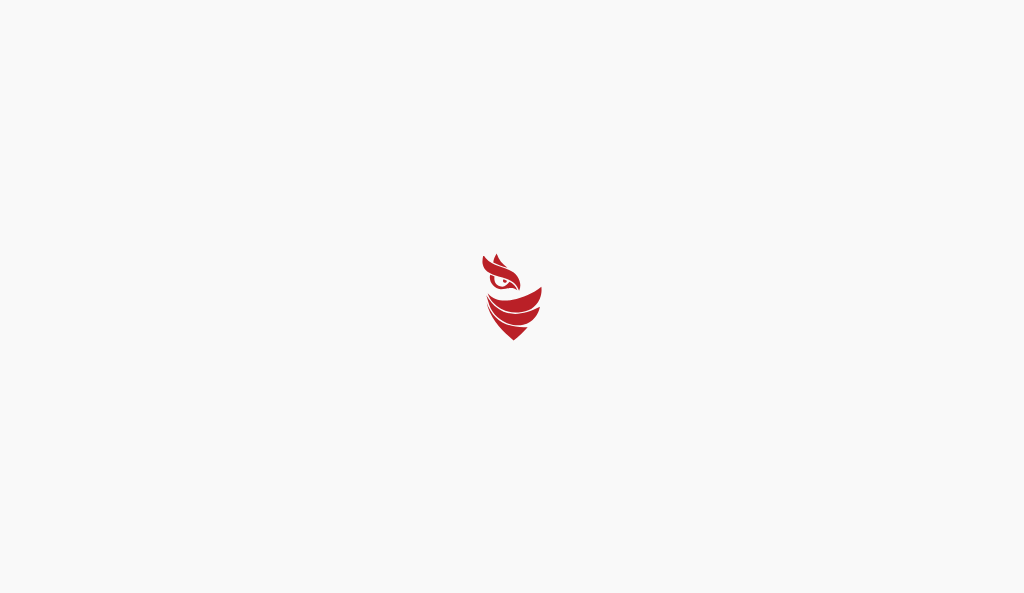select on "Português (BR)" 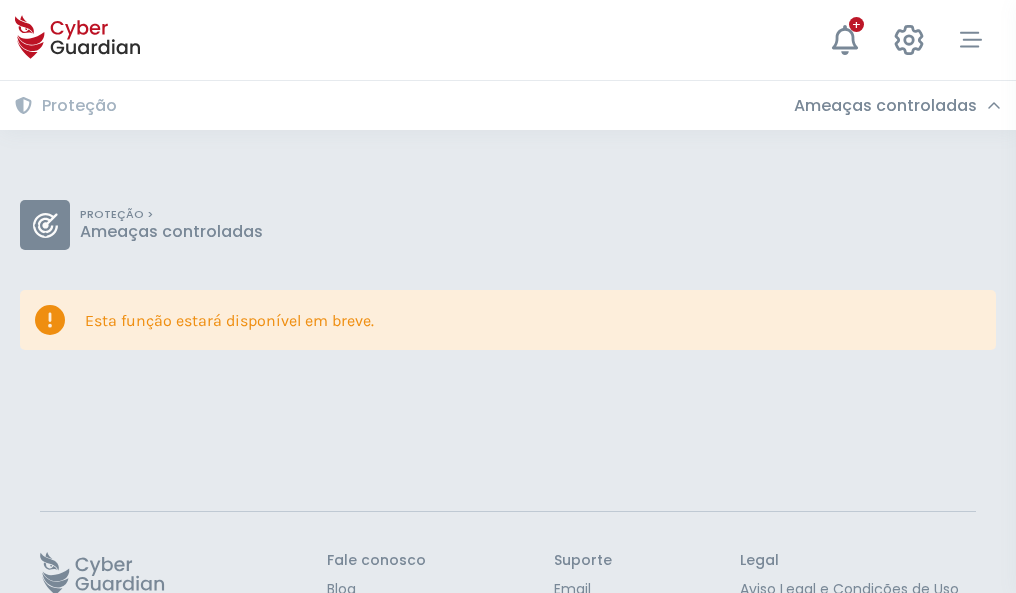 scroll, scrollTop: 130, scrollLeft: 0, axis: vertical 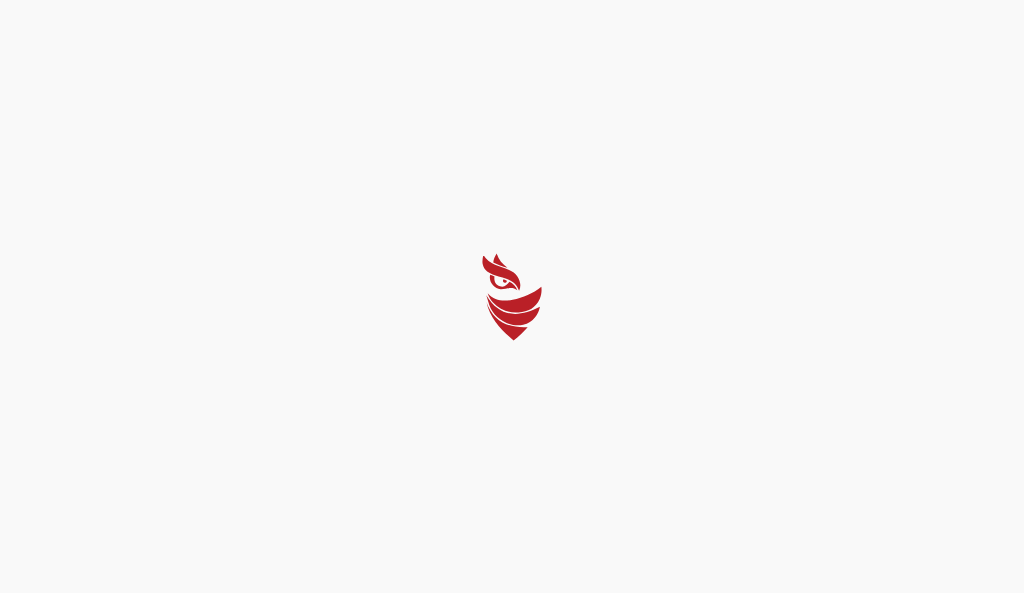 select on "Português (BR)" 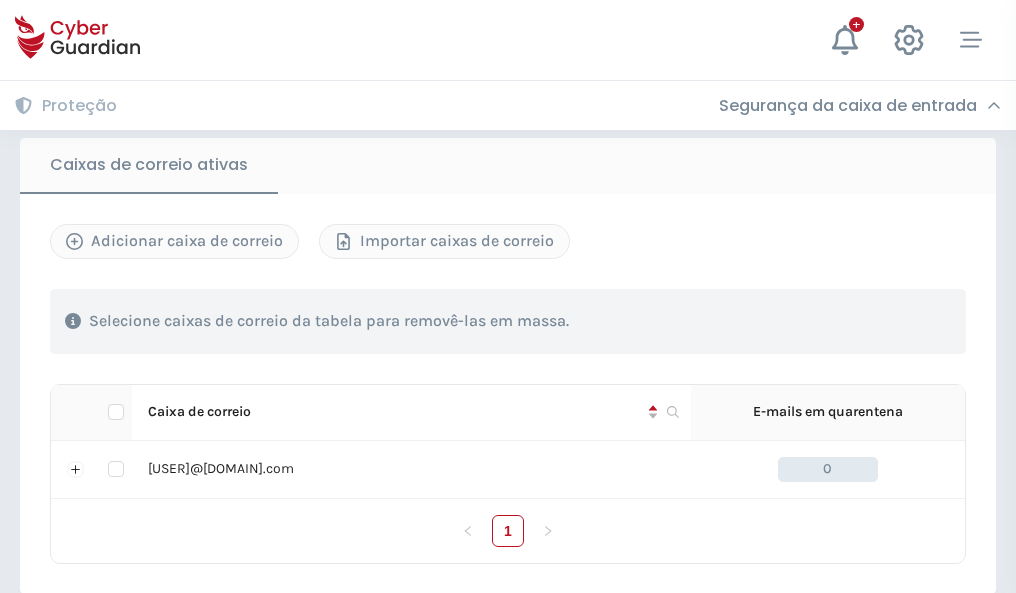 scroll, scrollTop: 1650, scrollLeft: 0, axis: vertical 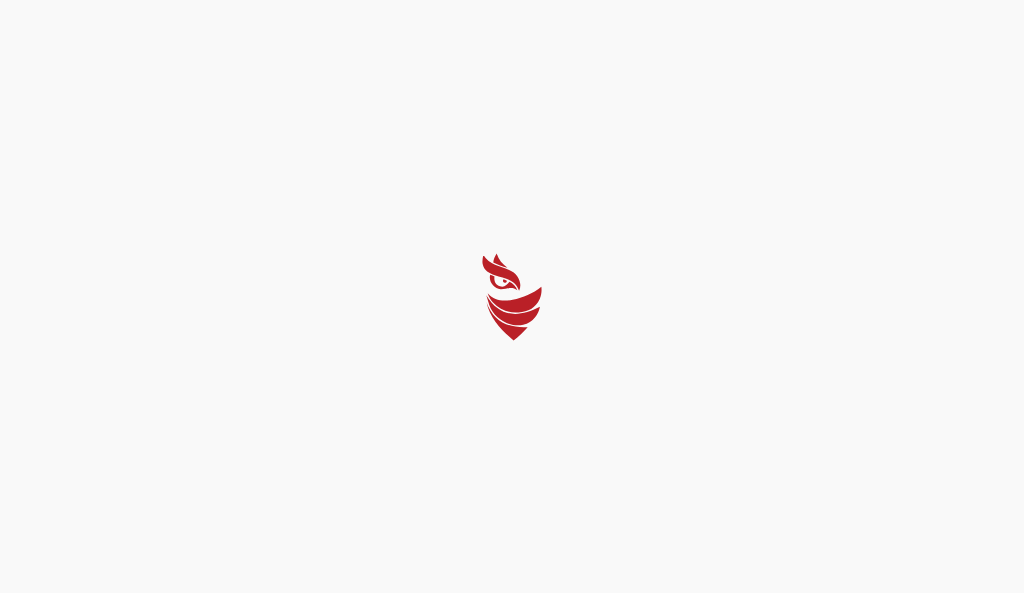 select on "Português (BR)" 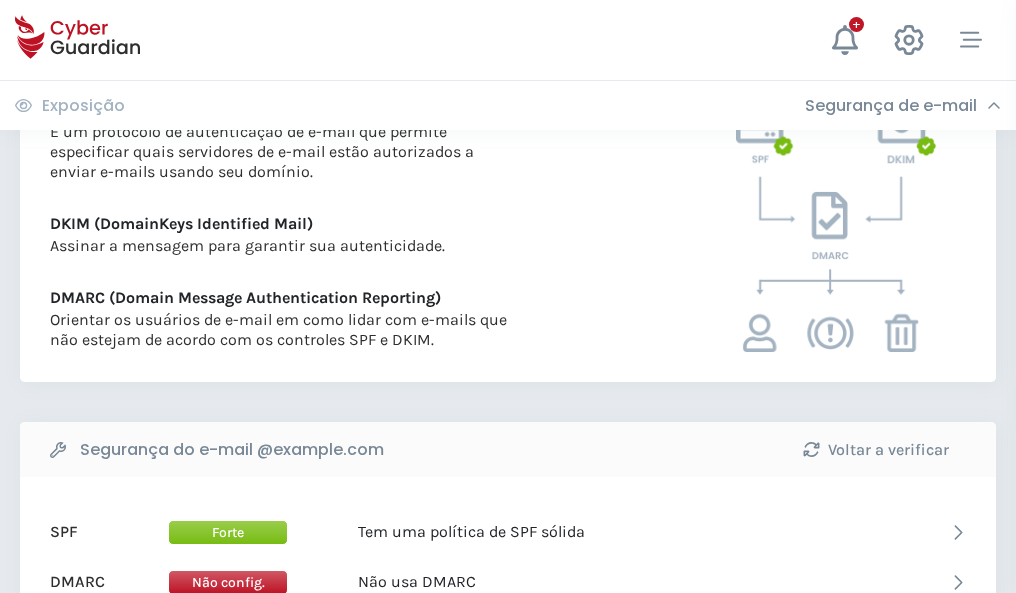 scroll, scrollTop: 1079, scrollLeft: 0, axis: vertical 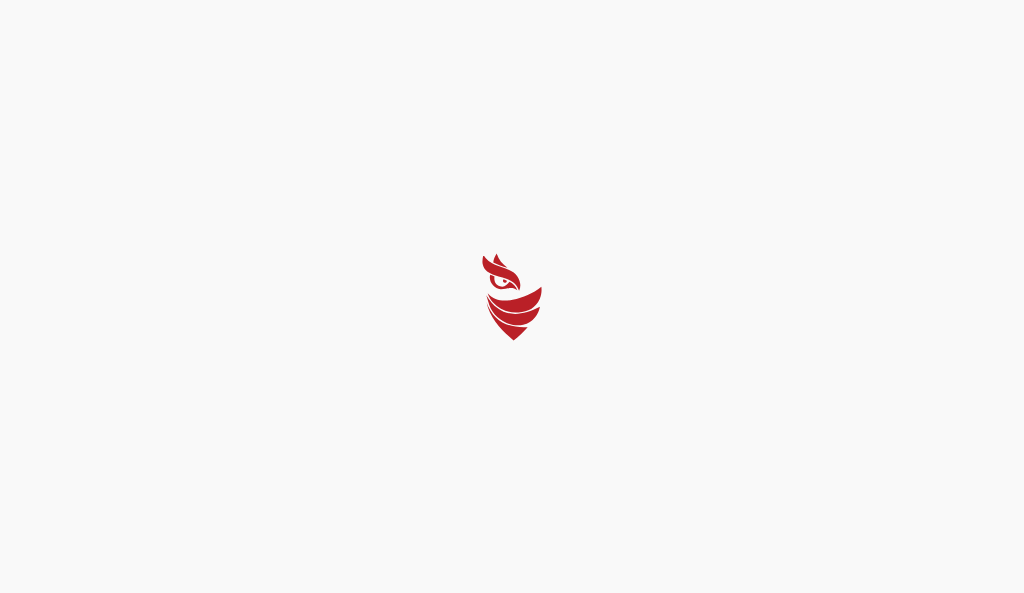 select on "Português (BR)" 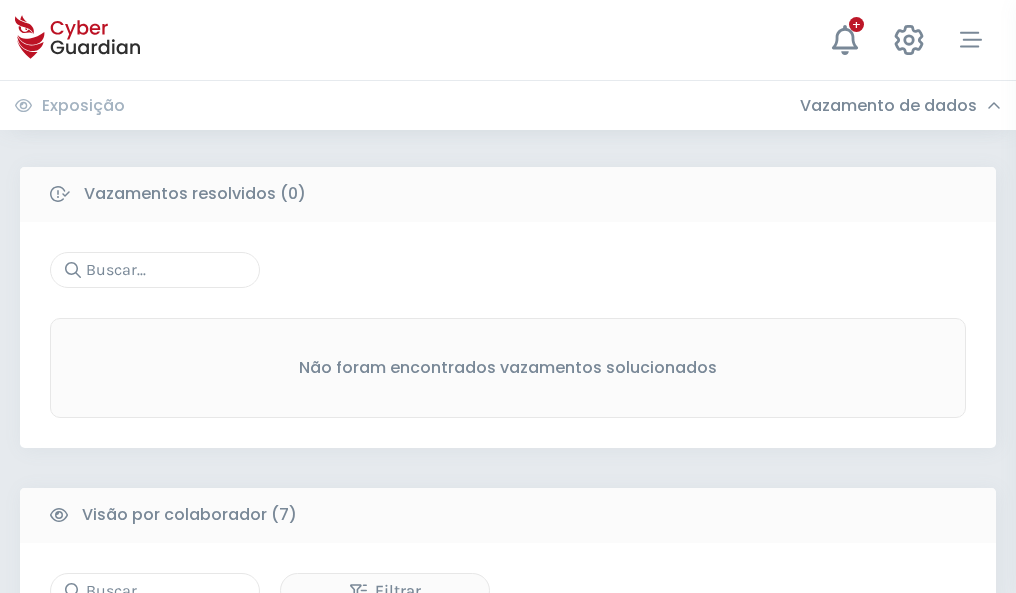 scroll, scrollTop: 1654, scrollLeft: 0, axis: vertical 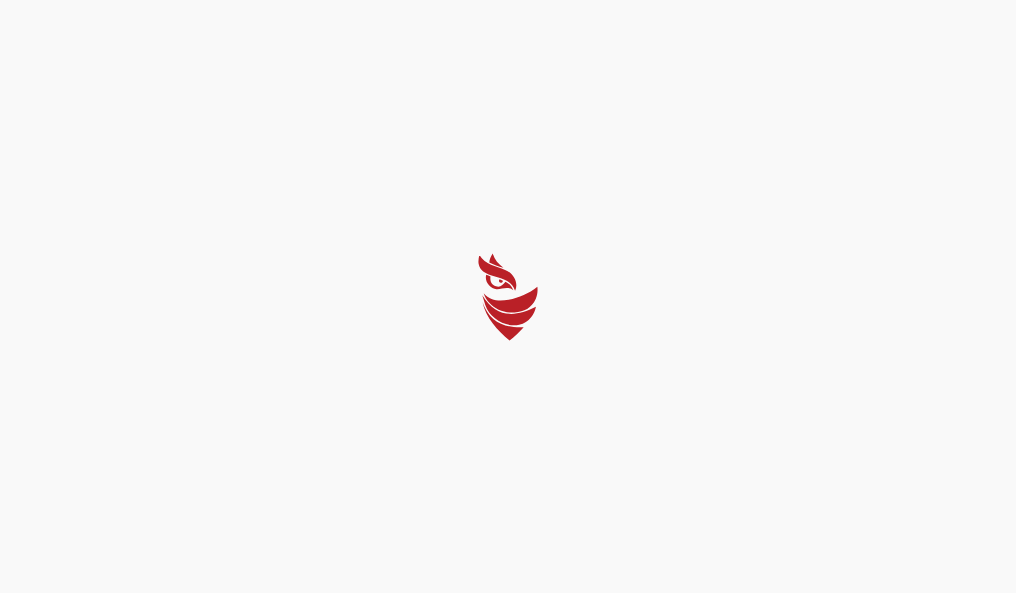 select on "Português (BR)" 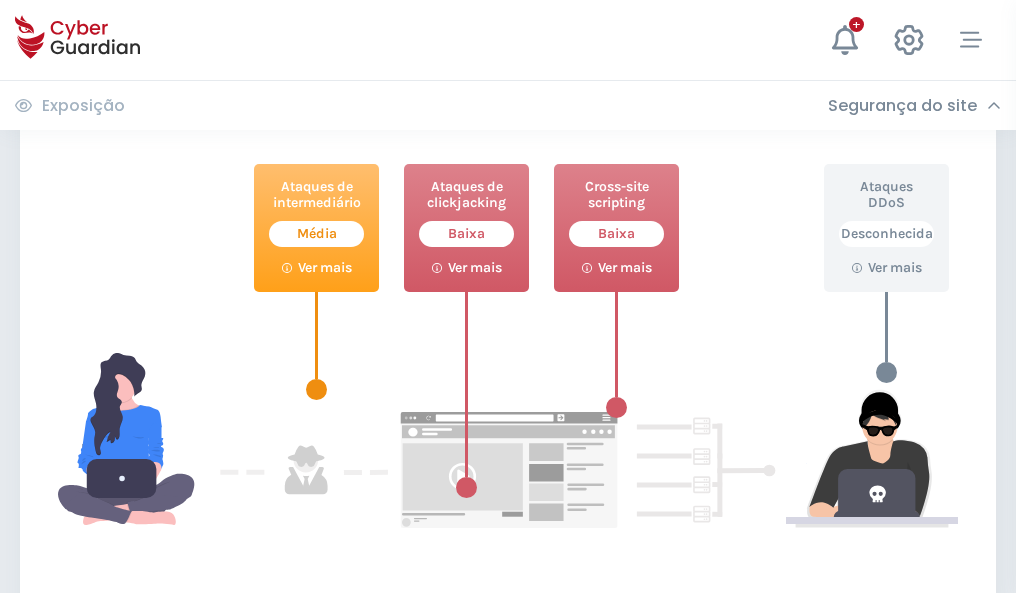 scroll, scrollTop: 1089, scrollLeft: 0, axis: vertical 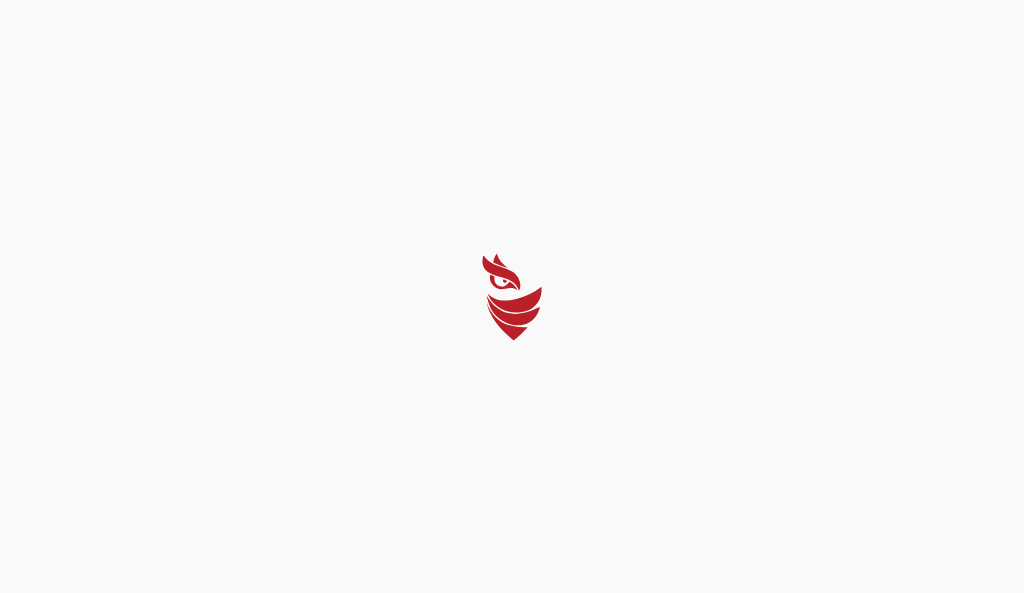 select on "Português (BR)" 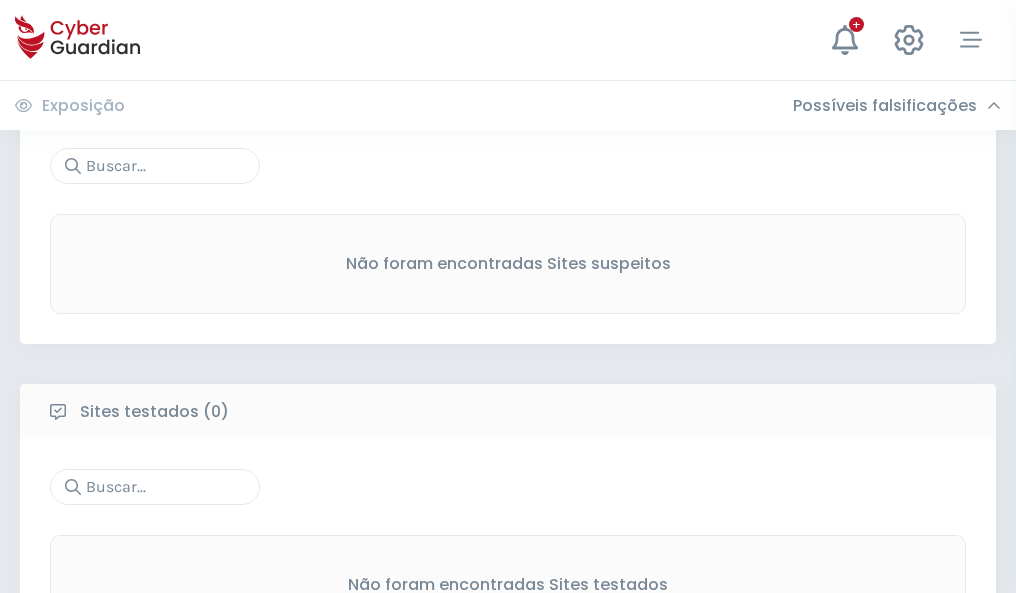 scroll, scrollTop: 1046, scrollLeft: 0, axis: vertical 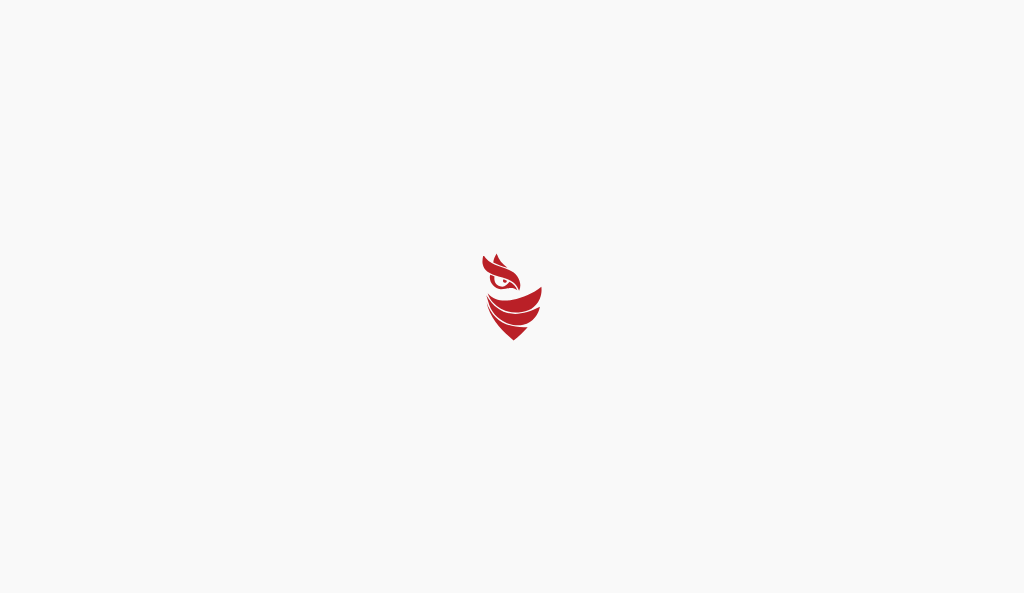 select on "Português (BR)" 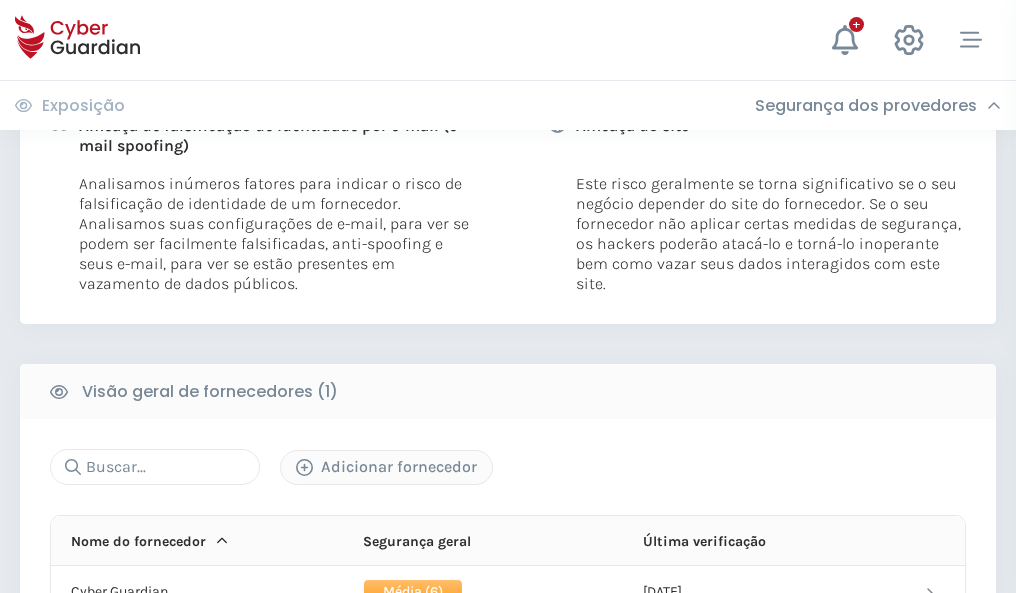 scroll, scrollTop: 1019, scrollLeft: 0, axis: vertical 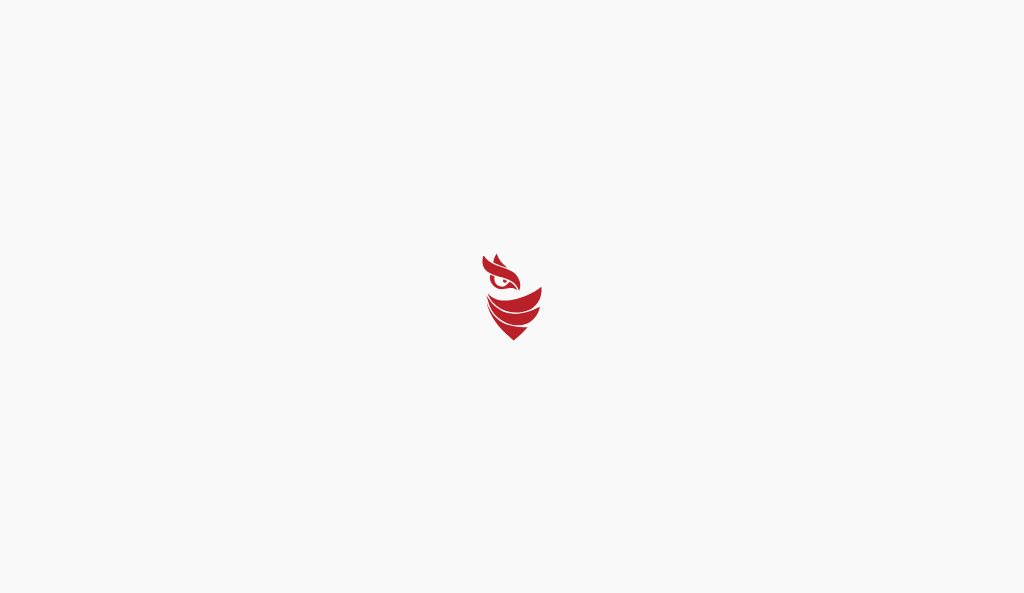 select on "Português (BR)" 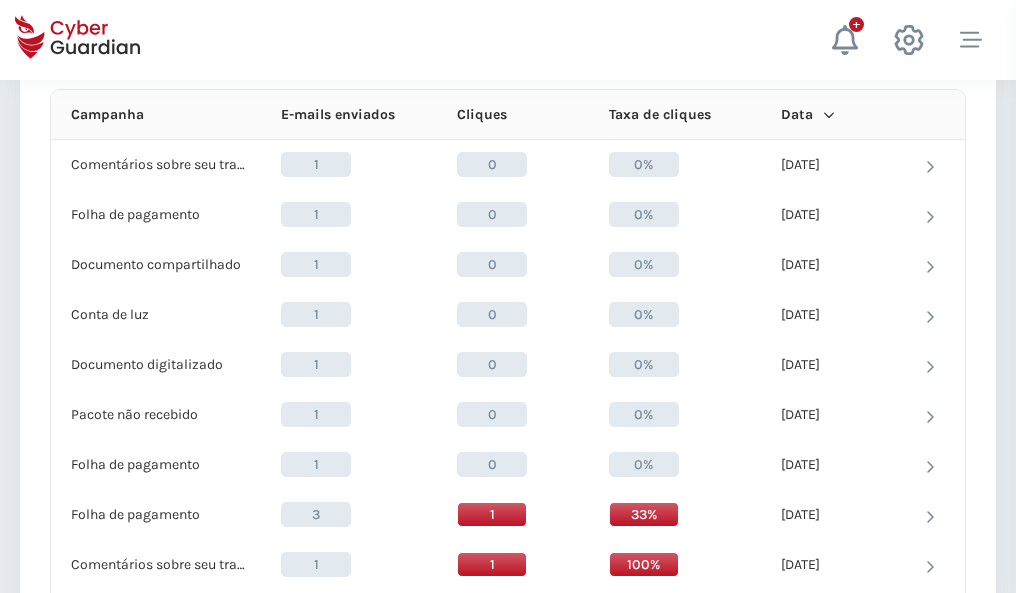 scroll, scrollTop: 1793, scrollLeft: 0, axis: vertical 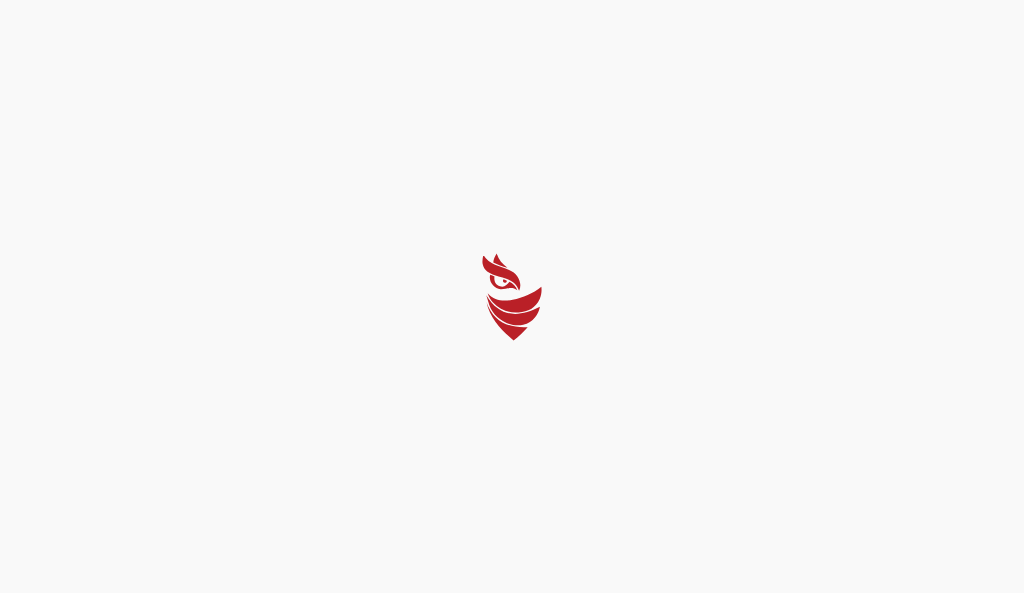 select on "Português (BR)" 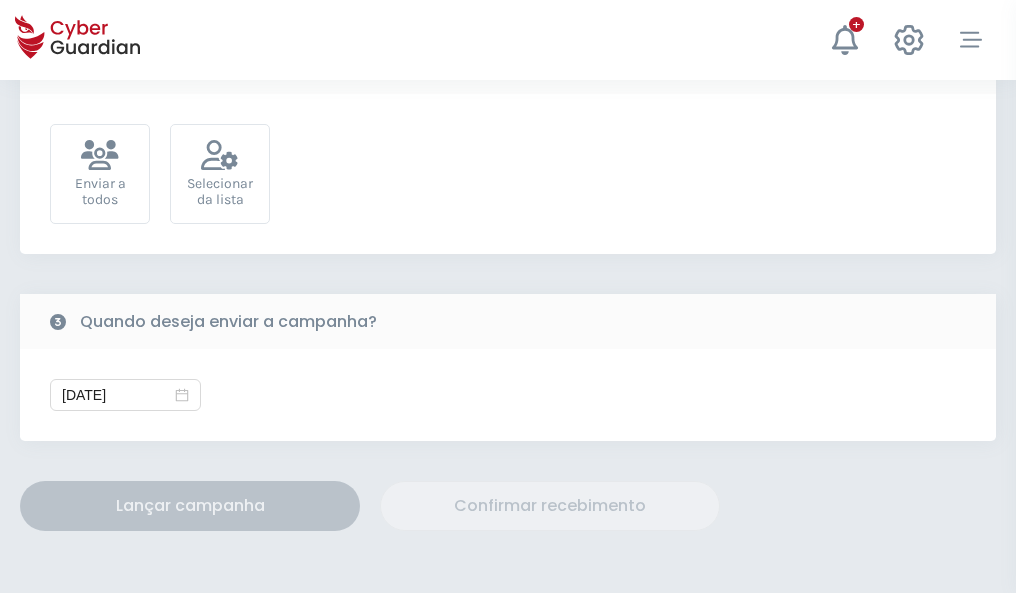 scroll, scrollTop: 732, scrollLeft: 0, axis: vertical 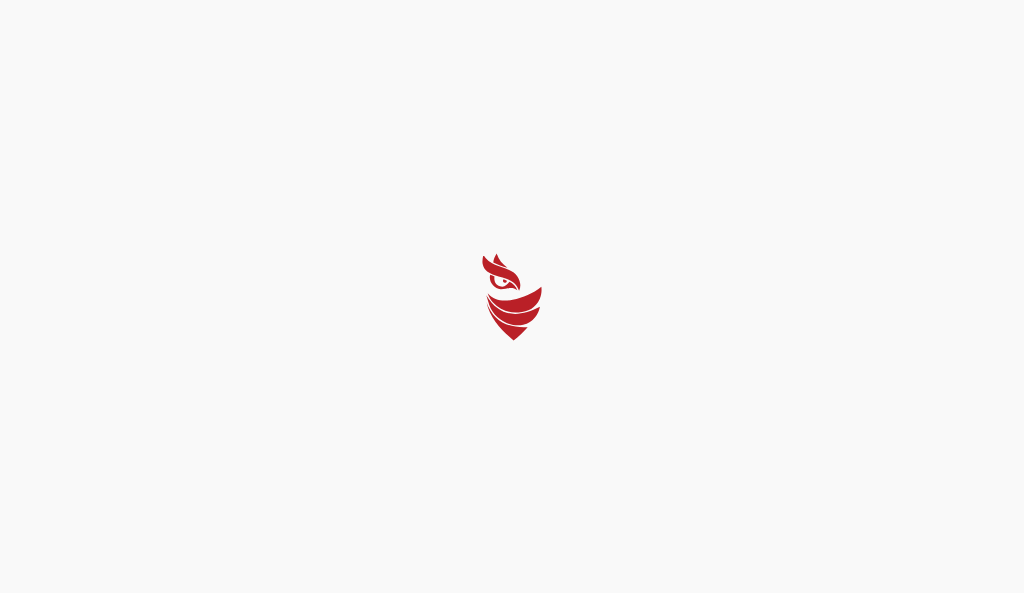 select on "Português (BR)" 